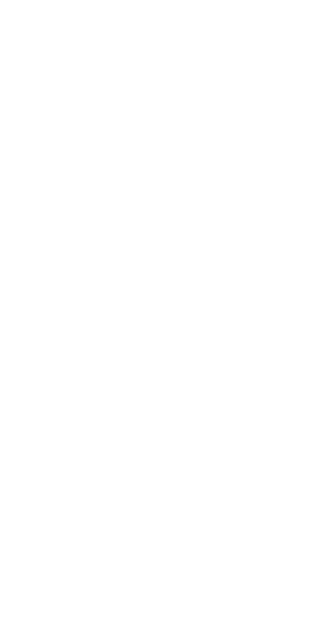 scroll, scrollTop: 0, scrollLeft: 0, axis: both 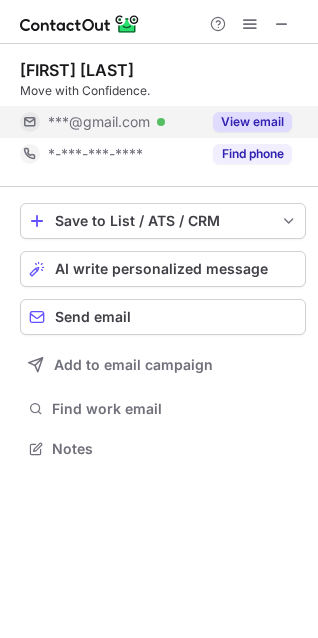 click on "View email" at bounding box center (252, 122) 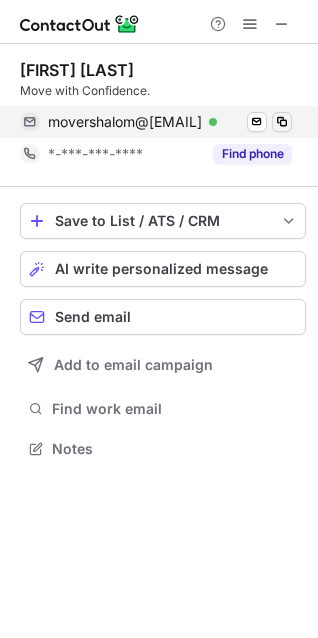 click at bounding box center (282, 122) 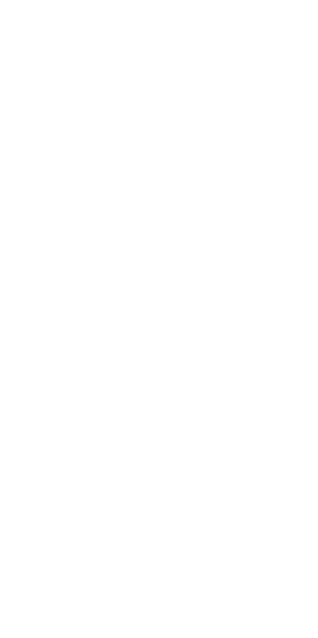 scroll, scrollTop: 0, scrollLeft: 0, axis: both 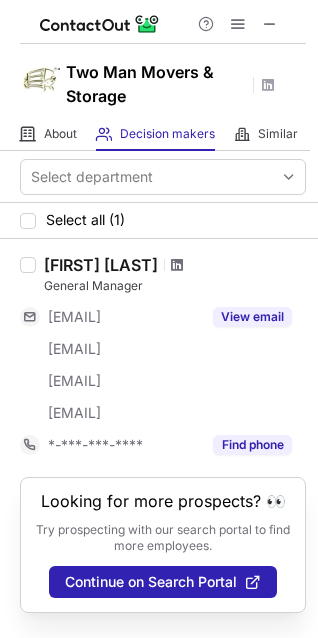 click at bounding box center [177, 265] 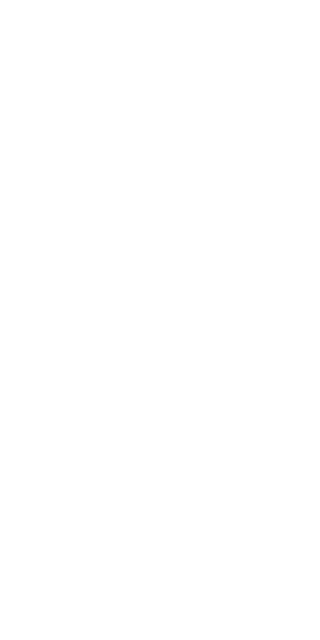 scroll, scrollTop: 0, scrollLeft: 0, axis: both 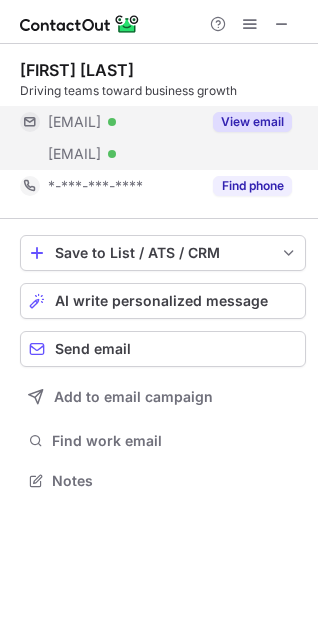 click on "View email" at bounding box center (252, 122) 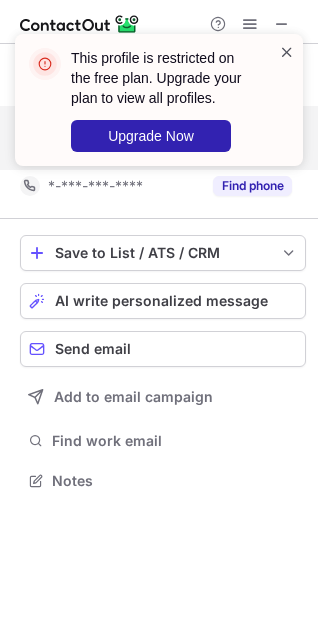 click at bounding box center (287, 52) 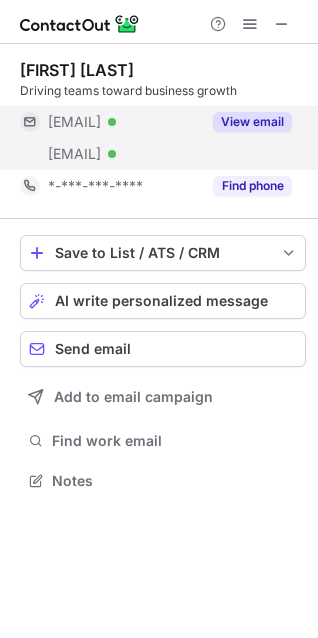 click on "View email" at bounding box center (252, 122) 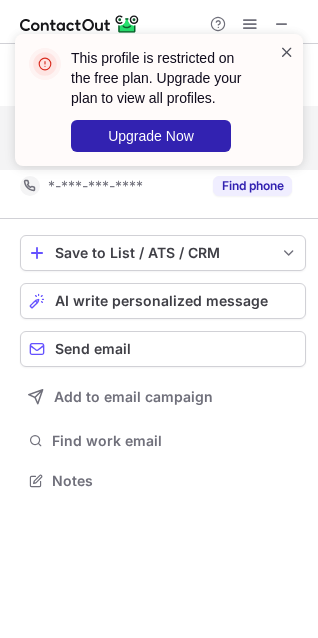 click at bounding box center [287, 52] 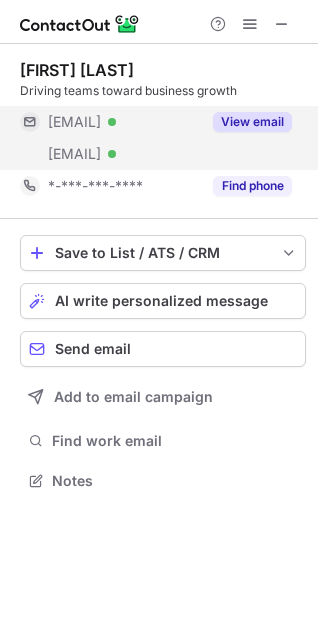 click at bounding box center [250, 24] 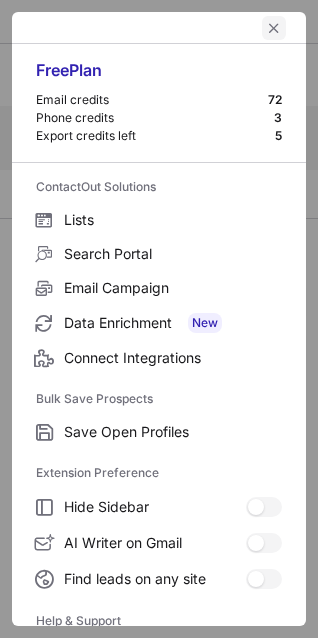 click at bounding box center (274, 28) 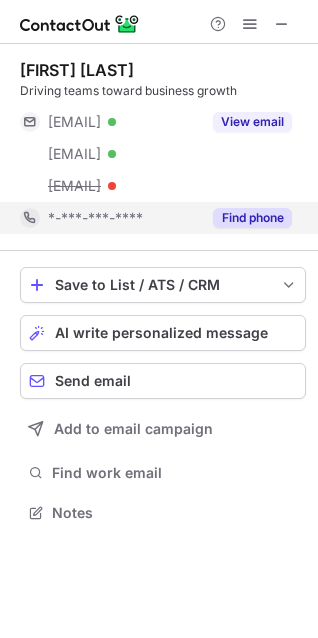 scroll, scrollTop: 10, scrollLeft: 10, axis: both 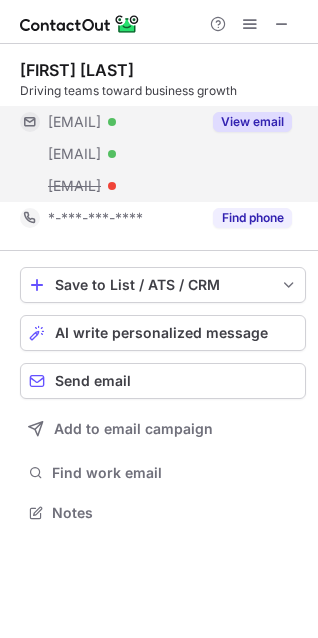 click on "View email" at bounding box center [252, 122] 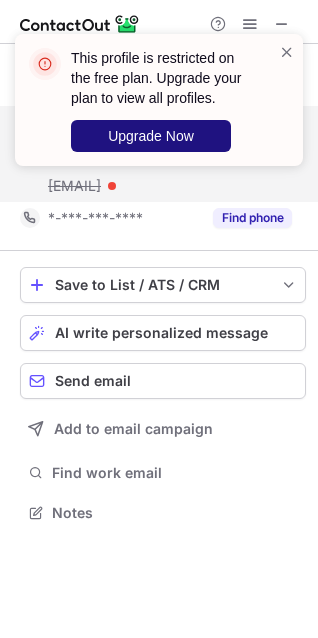 click on "Upgrade Now" at bounding box center [151, 136] 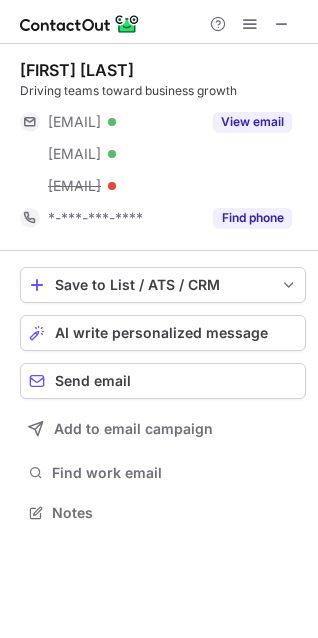 scroll, scrollTop: 10, scrollLeft: 10, axis: both 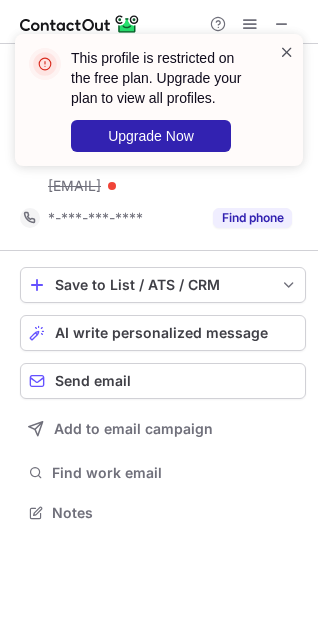 click at bounding box center (287, 52) 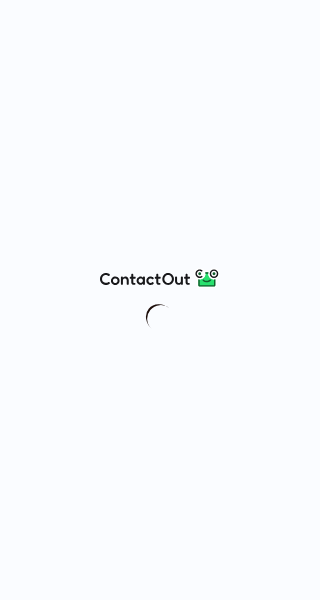 scroll, scrollTop: 0, scrollLeft: 0, axis: both 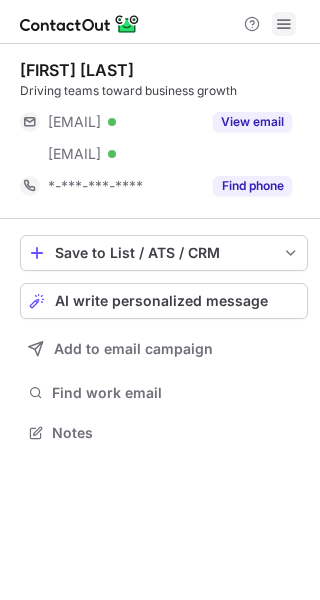 click at bounding box center [284, 24] 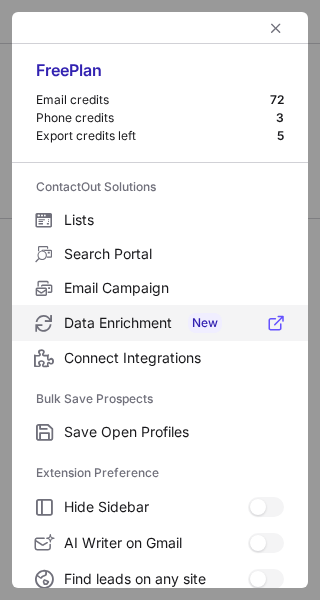 scroll, scrollTop: 233, scrollLeft: 0, axis: vertical 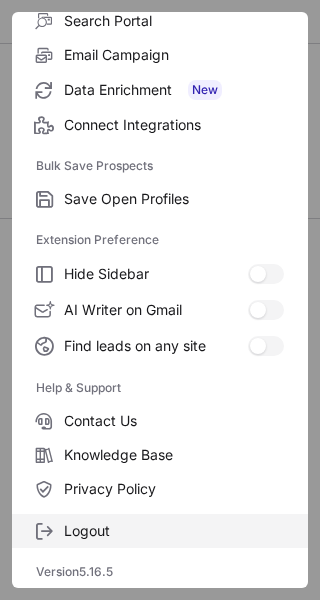 click on "Logout" at bounding box center (174, 199) 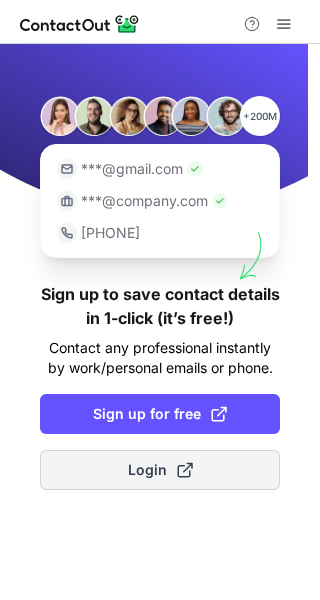 click on "Login" at bounding box center (160, 470) 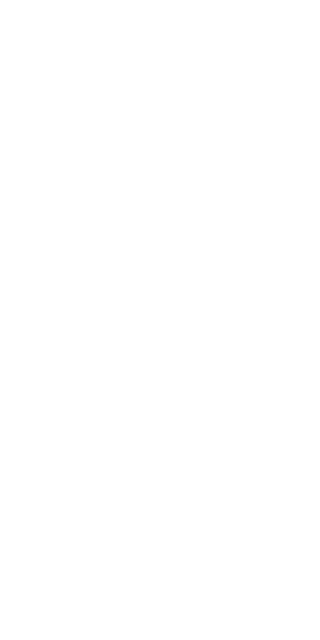 scroll, scrollTop: 0, scrollLeft: 0, axis: both 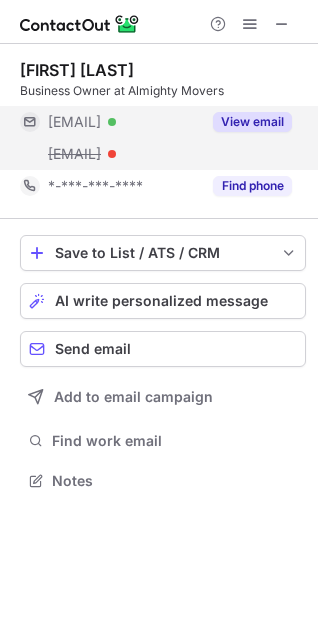 click on "View email" at bounding box center (252, 122) 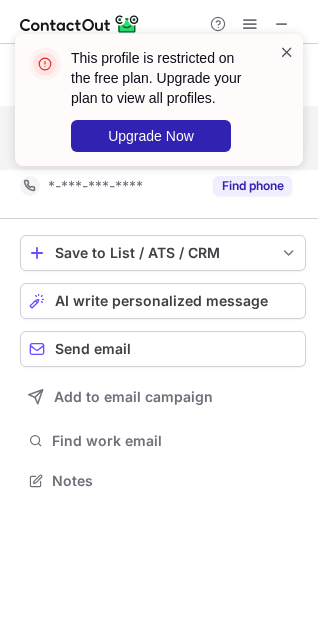 click at bounding box center (287, 52) 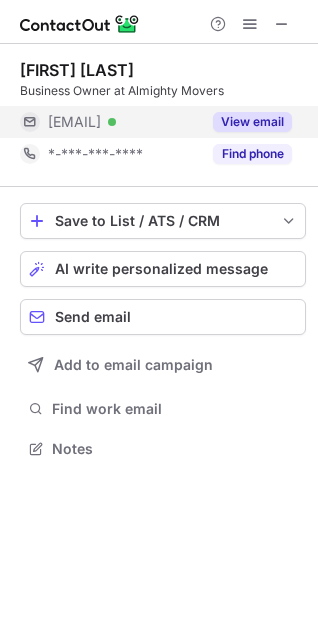 scroll, scrollTop: 435, scrollLeft: 318, axis: both 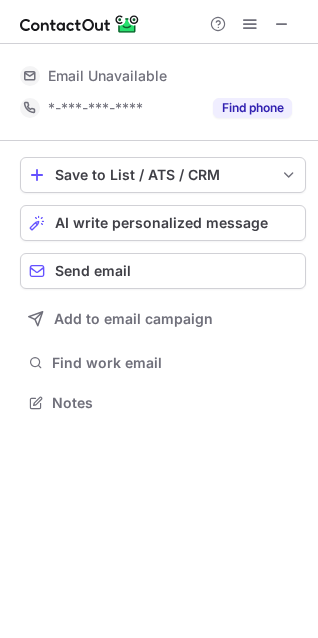 click at bounding box center [282, 24] 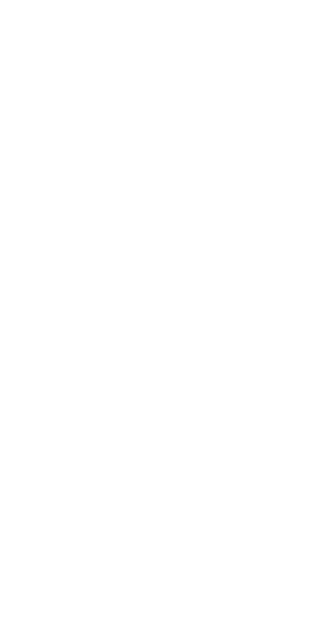 scroll, scrollTop: 0, scrollLeft: 0, axis: both 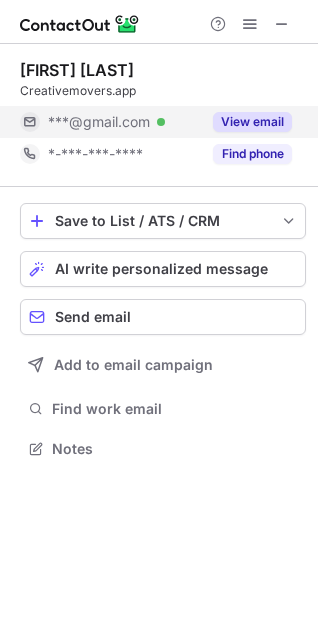 click on "View email" at bounding box center (252, 122) 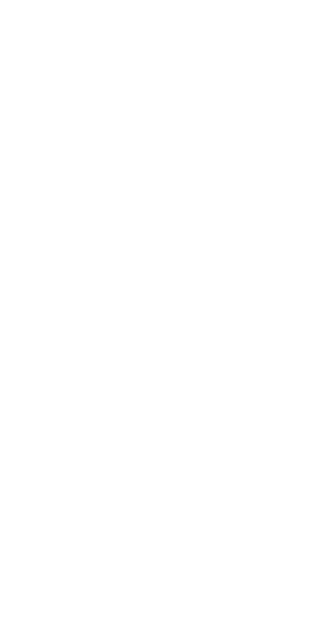 scroll, scrollTop: 0, scrollLeft: 0, axis: both 